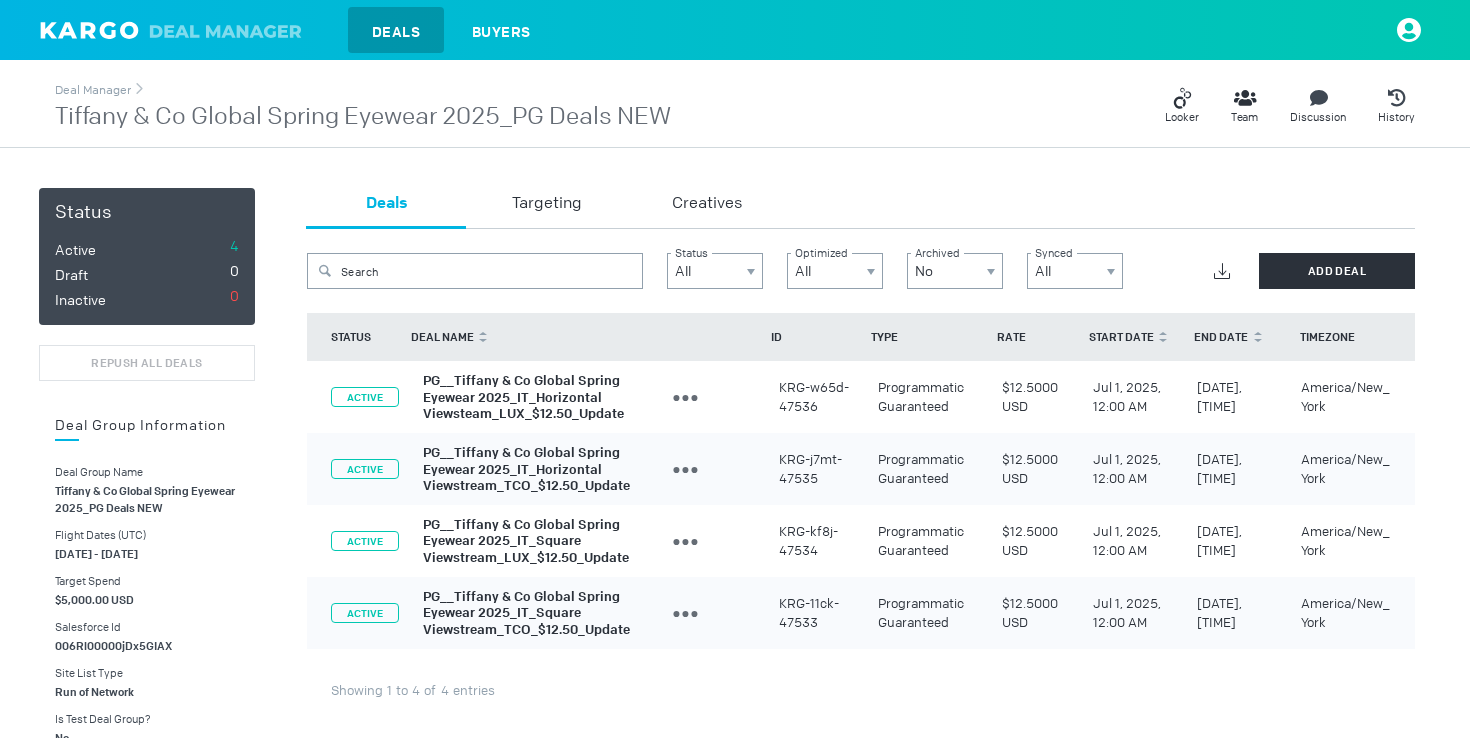 scroll, scrollTop: 0, scrollLeft: 0, axis: both 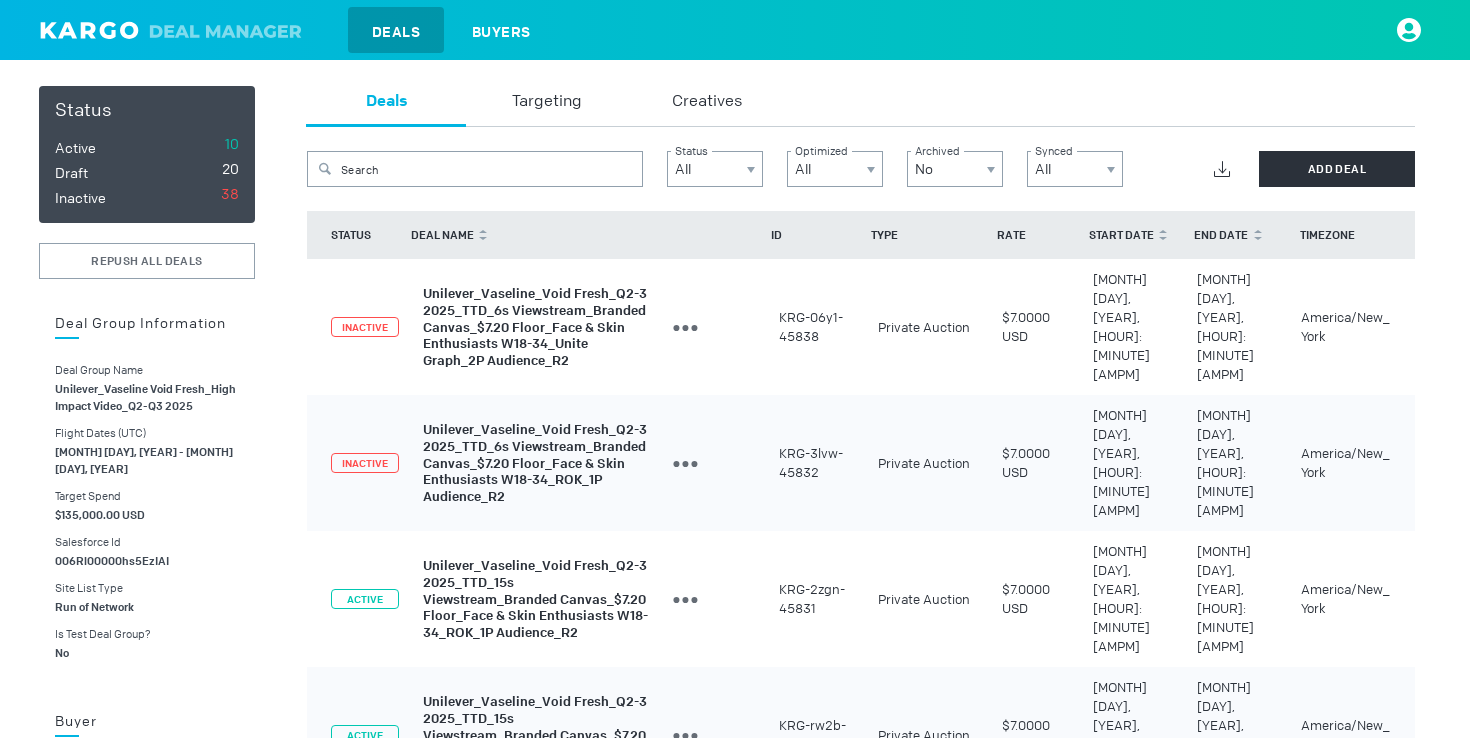 click on "Unilever_Vaseline_Void Fresh_Q2-3 2025_TTD_15s Viewstream_Branded Canvas_$7.20 Floor_Face & Skin Enthusiasts W18-34_ROK_1P Audience_R2" at bounding box center (535, 599) 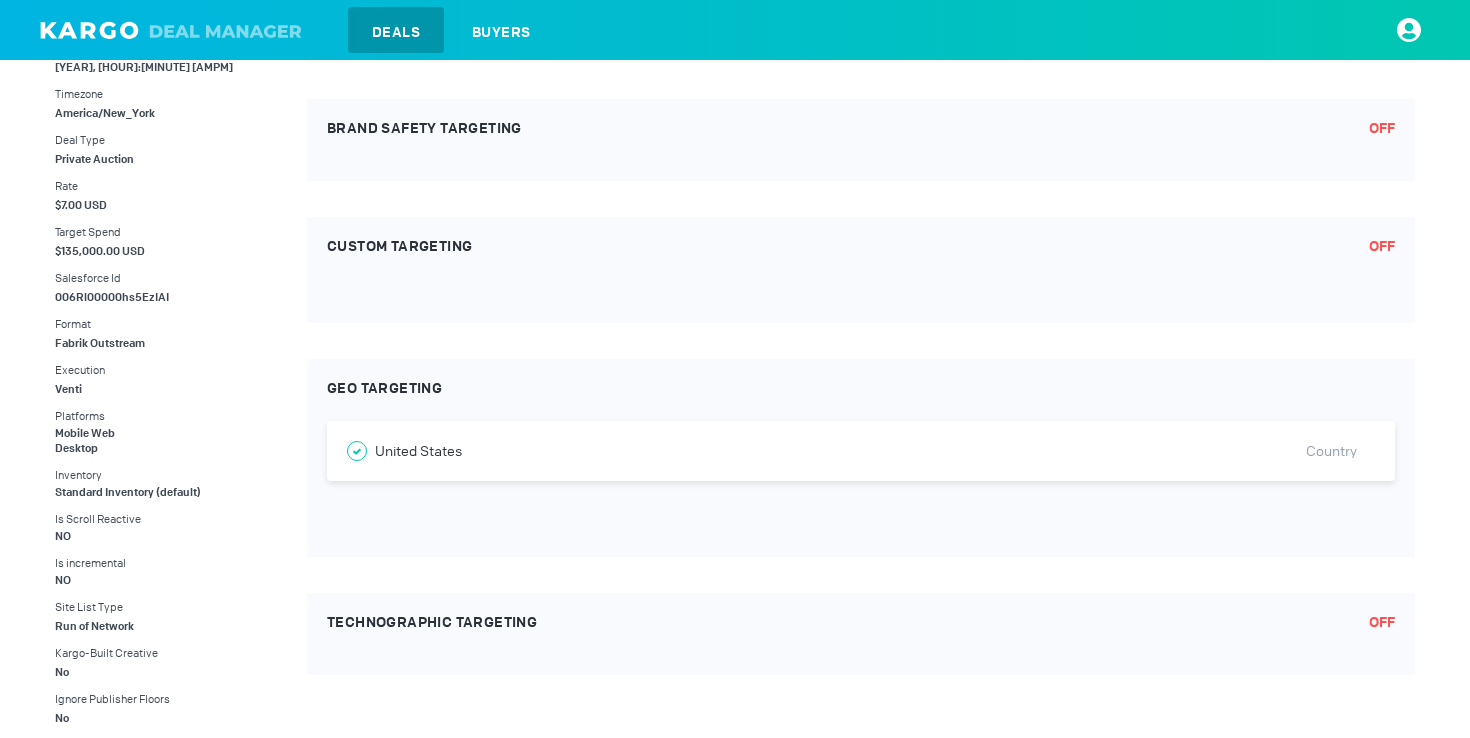 scroll, scrollTop: 0, scrollLeft: 0, axis: both 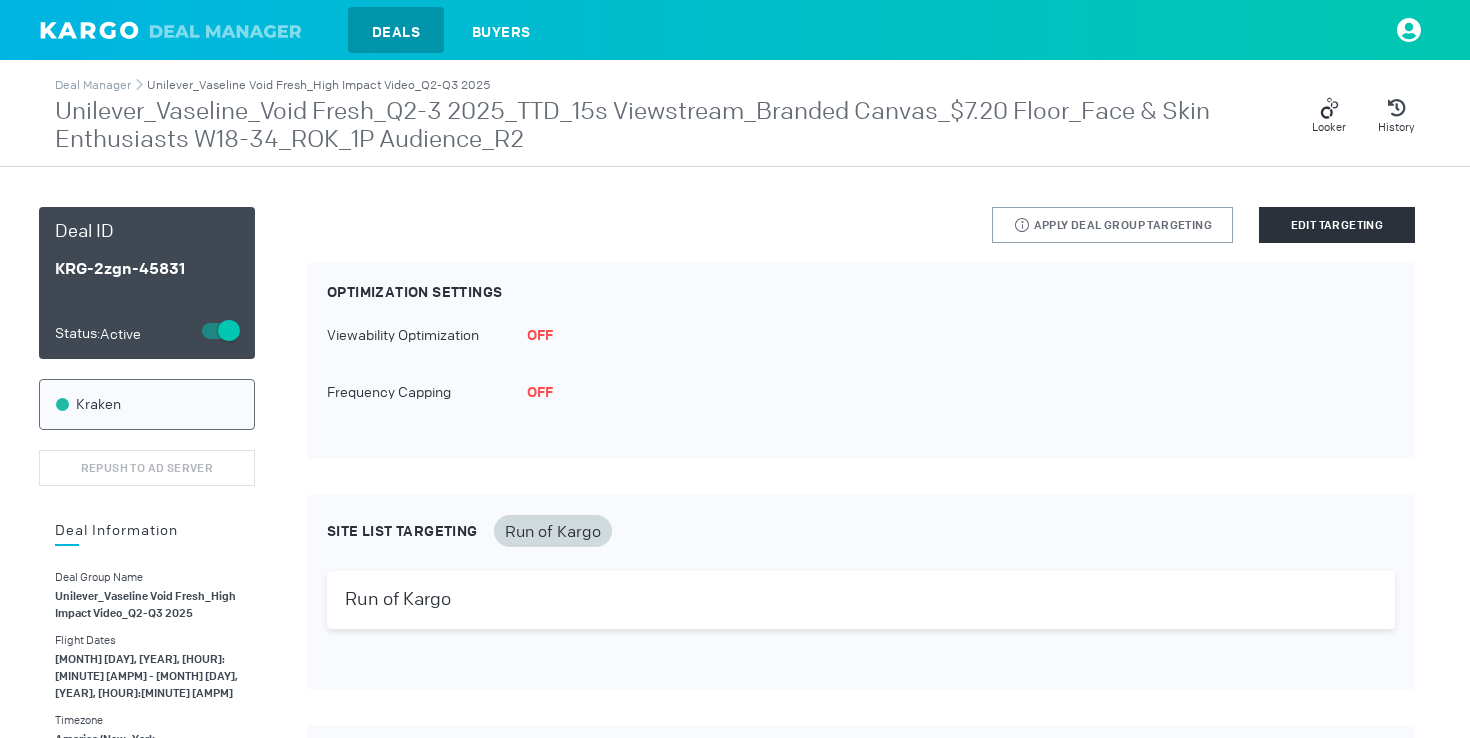 click on "Unilever_Vaseline Void Fresh_High Impact Video_Q2-Q3 2025" at bounding box center (318, 85) 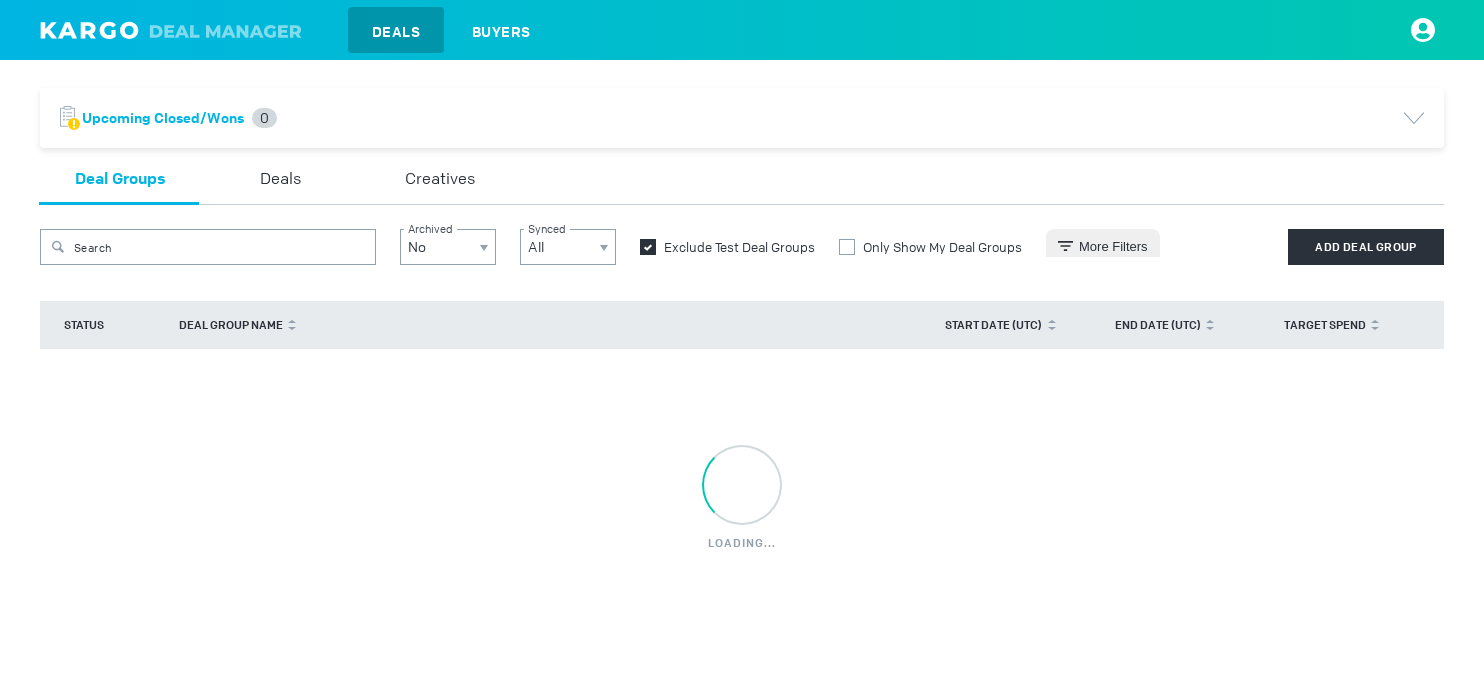 scroll, scrollTop: 0, scrollLeft: 0, axis: both 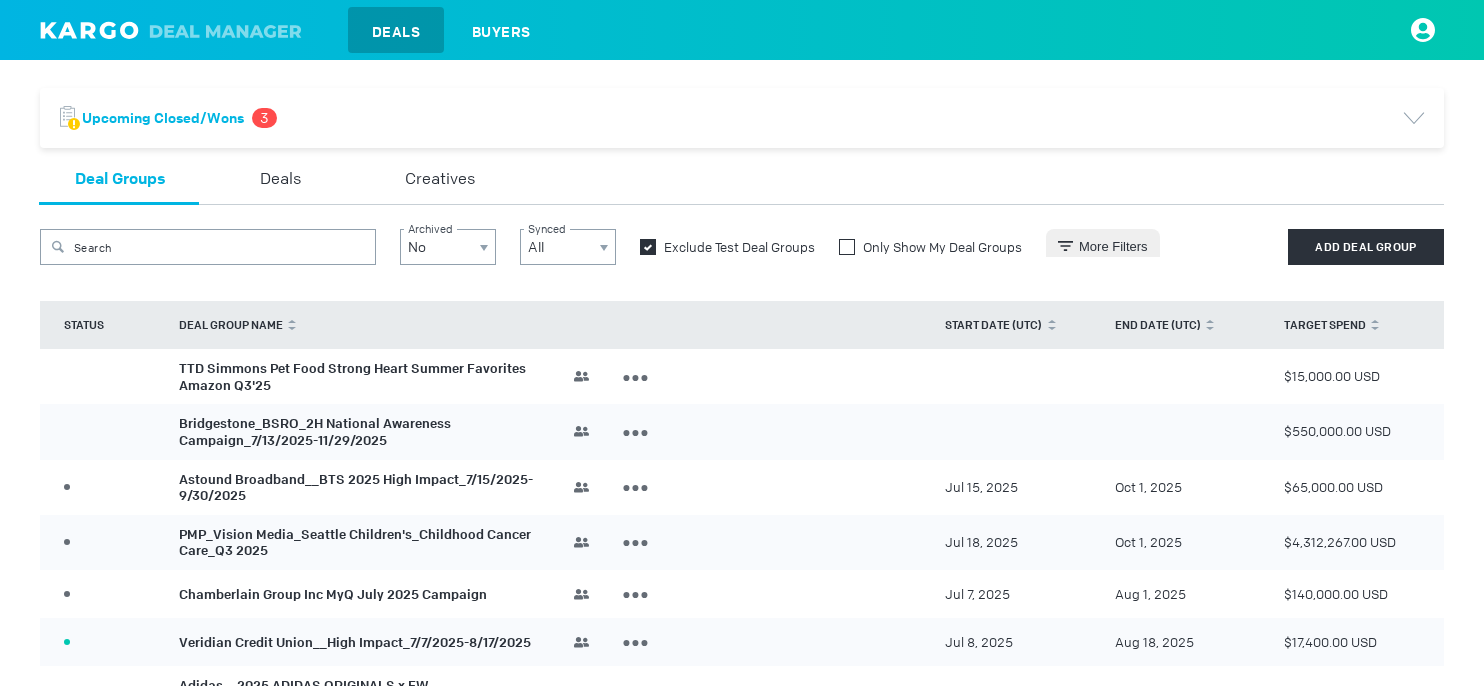click at bounding box center [847, 247] 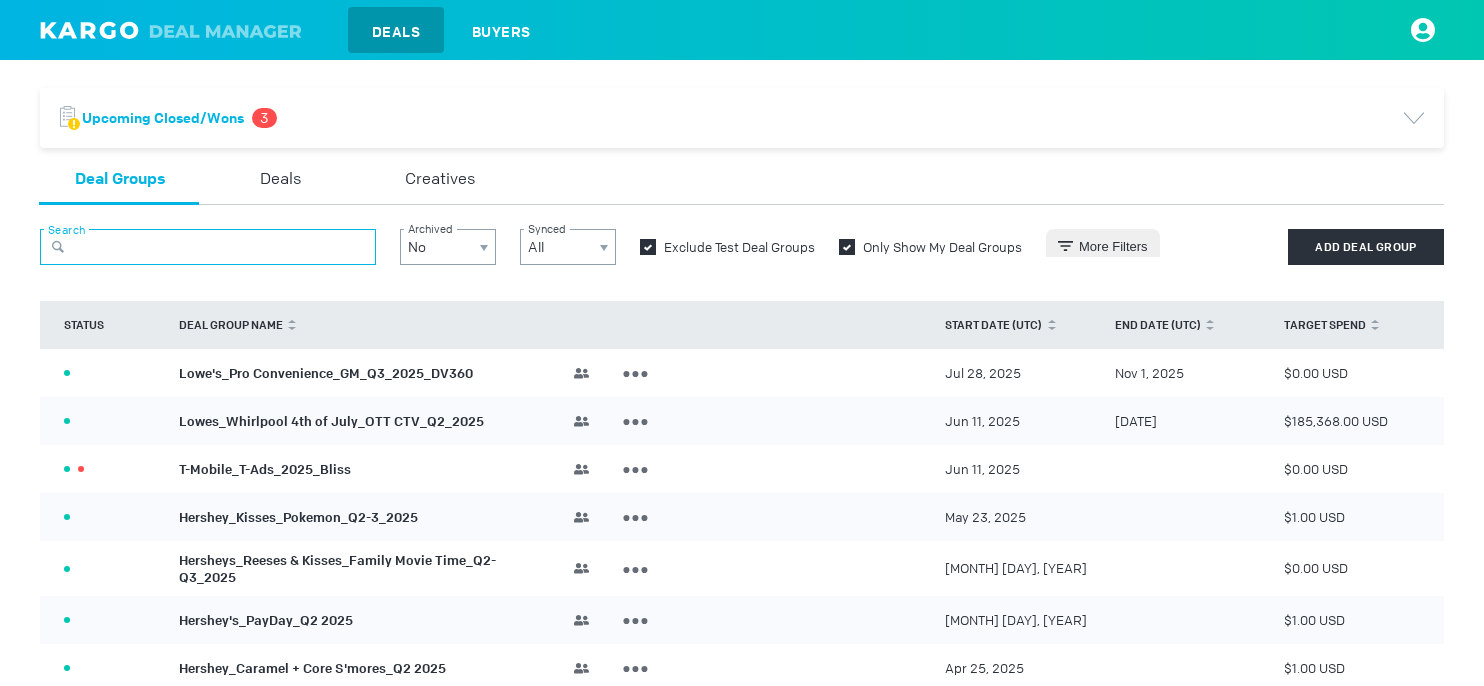drag, startPoint x: 264, startPoint y: 249, endPoint x: 264, endPoint y: 232, distance: 17 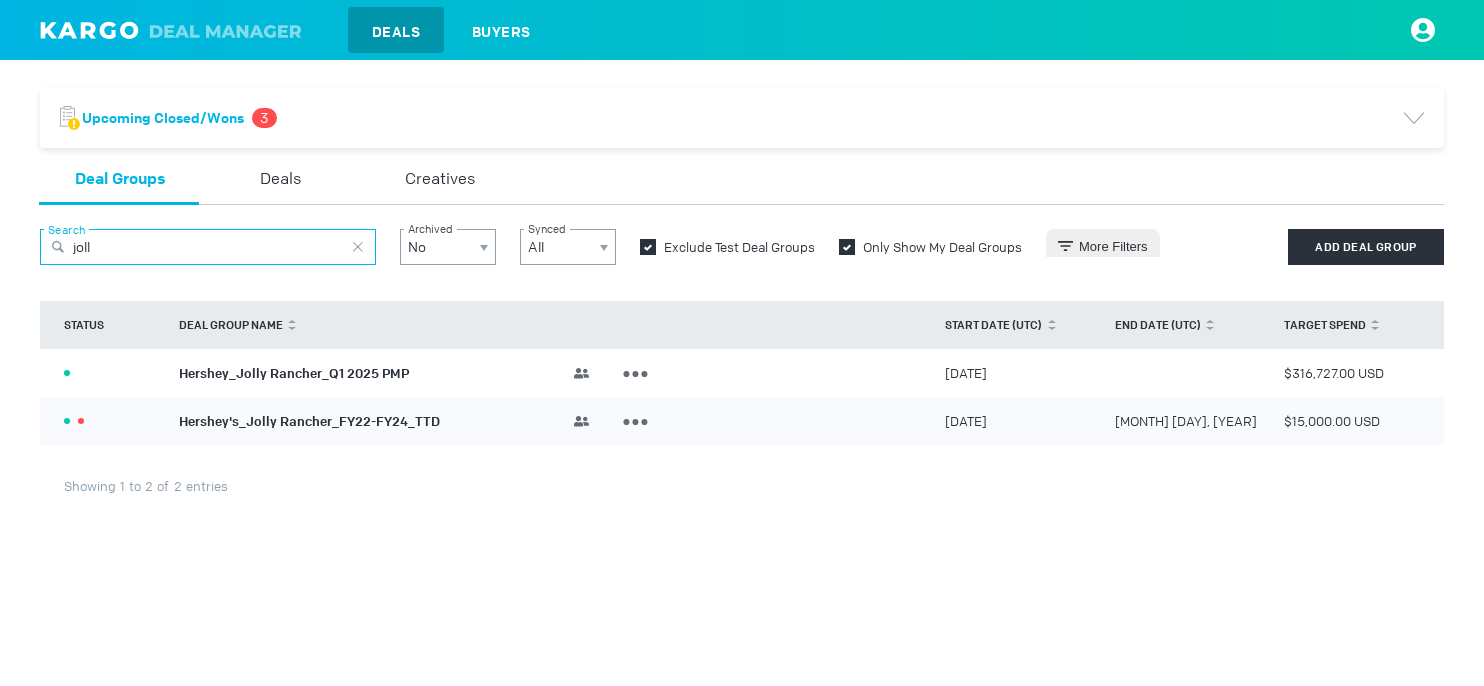 type on "joll" 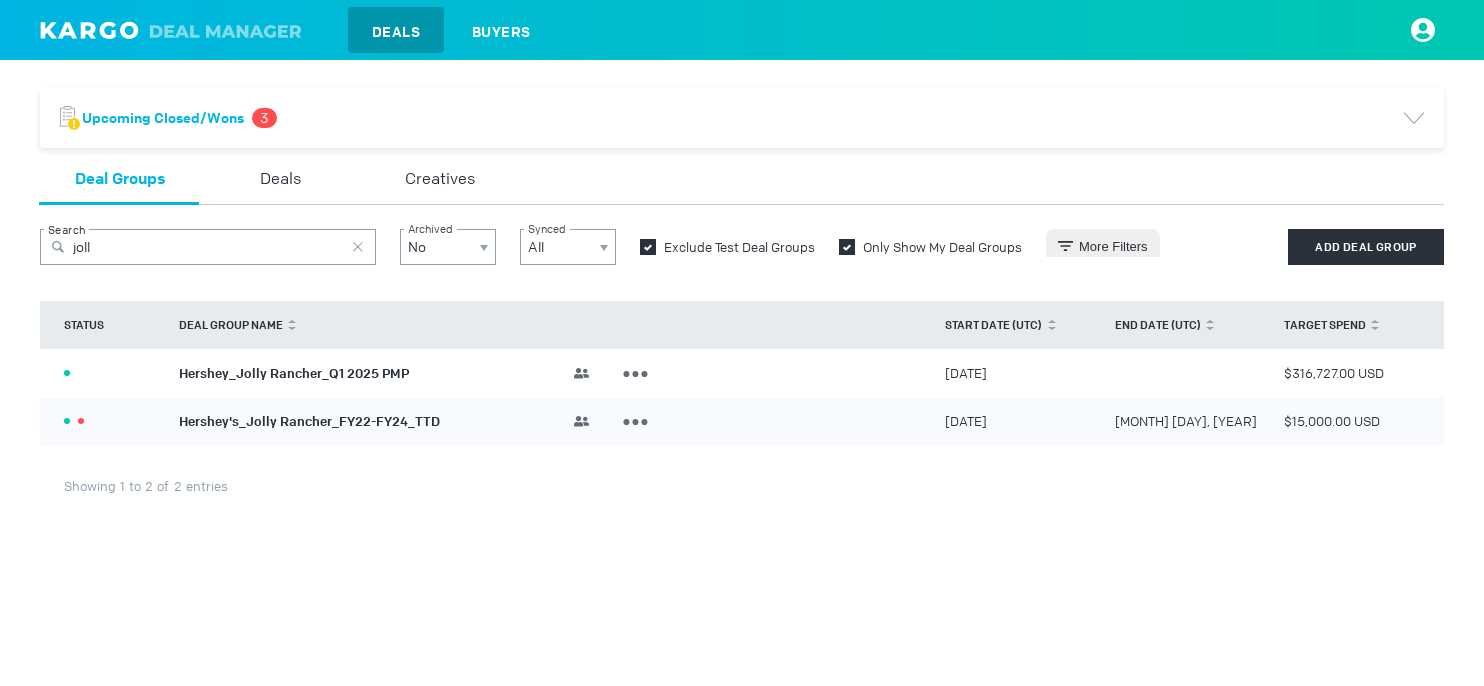 click on "Hershey_Jolly Rancher_Q1 2025 PMP" at bounding box center (294, 372) 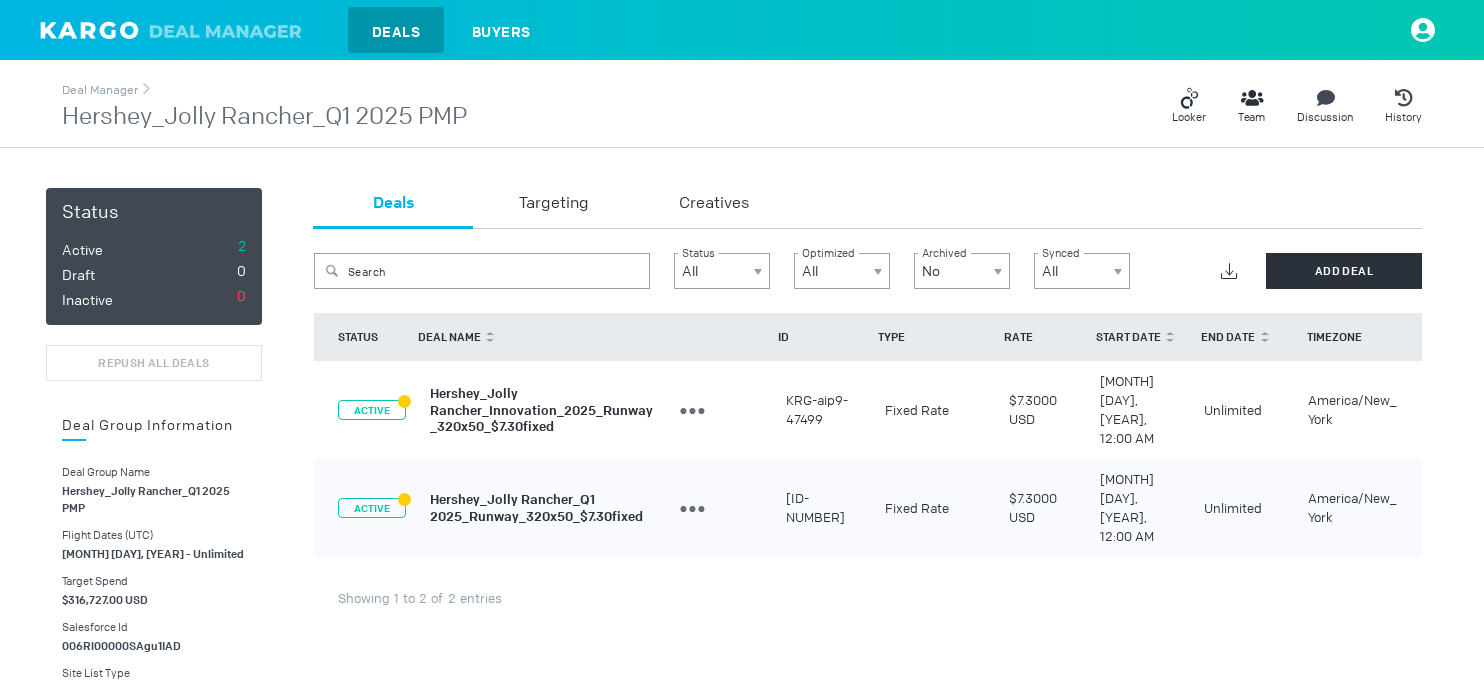 click on "Hershey_Jolly Rancher_Q1 2025_Runway_320x50_$7.30fixed" at bounding box center (536, 508) 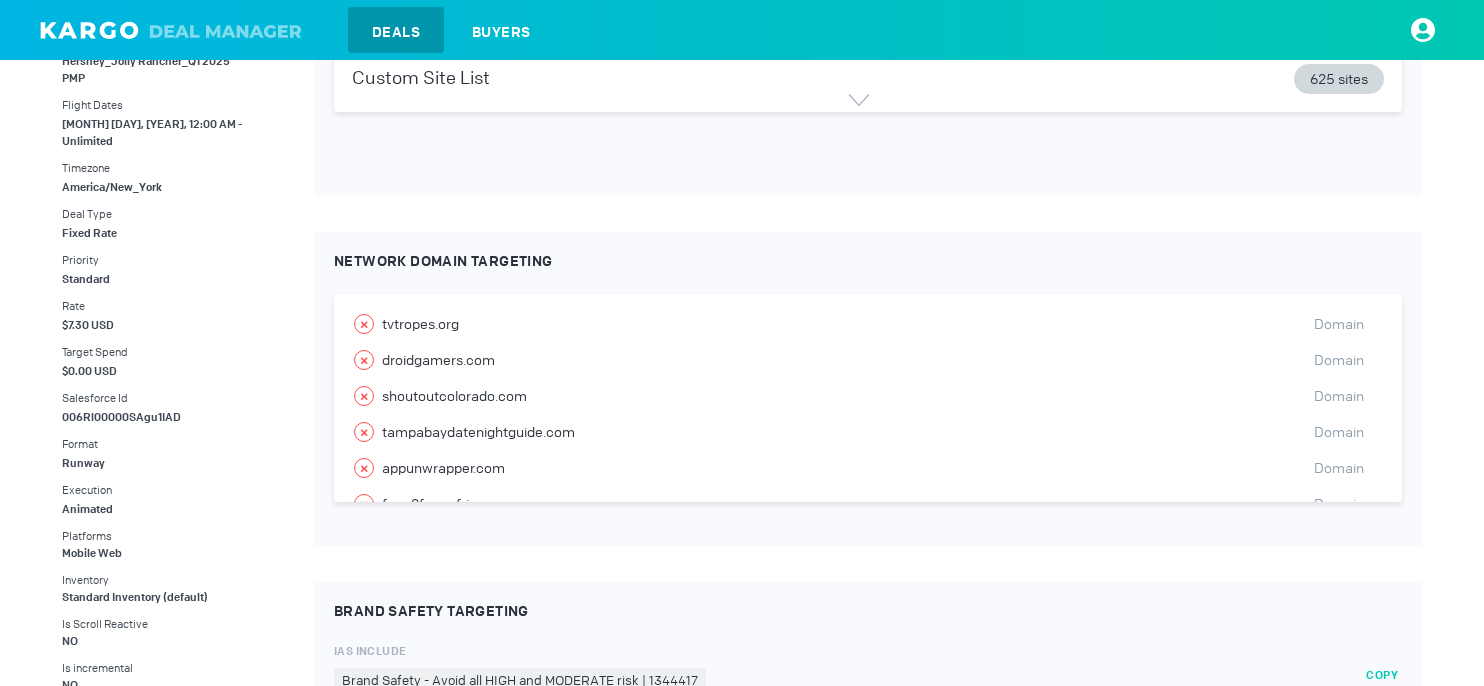 scroll, scrollTop: 0, scrollLeft: 0, axis: both 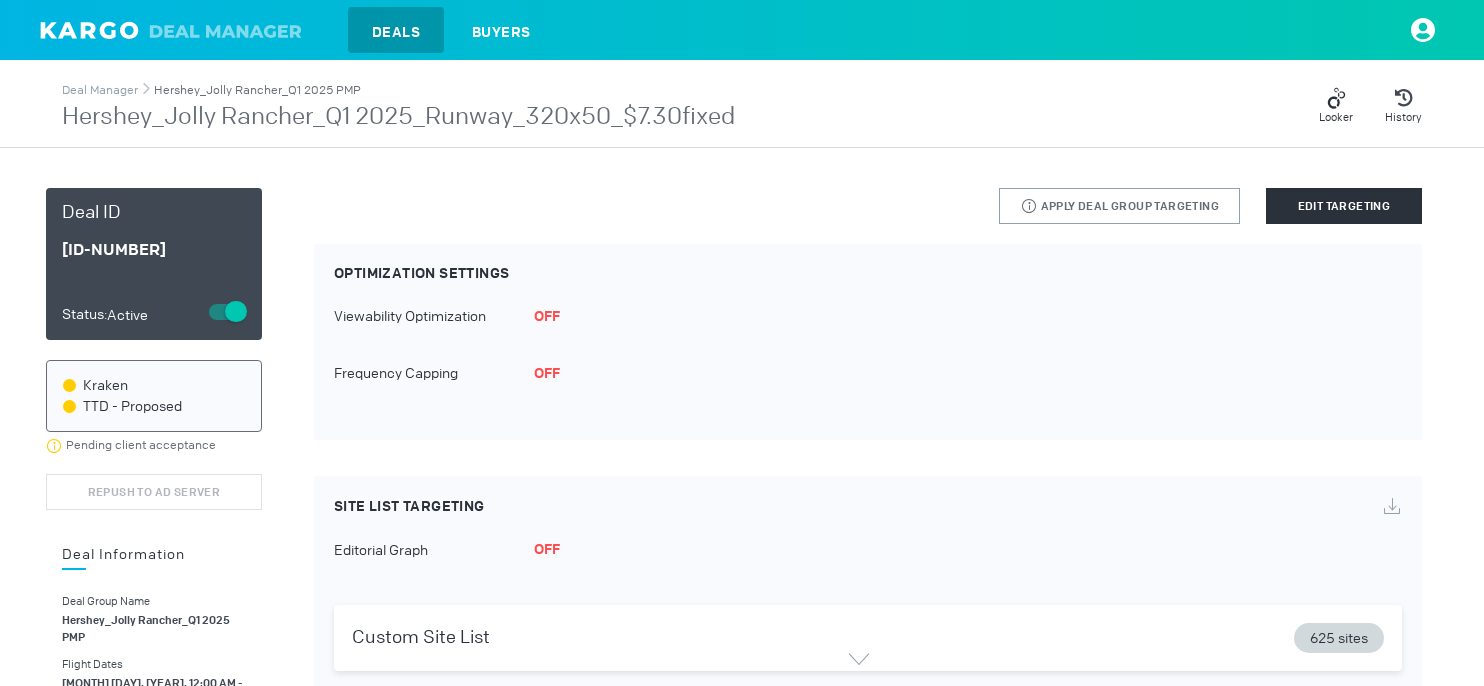 click on "Hershey_Jolly Rancher_Q1 2025 PMP" at bounding box center (257, 90) 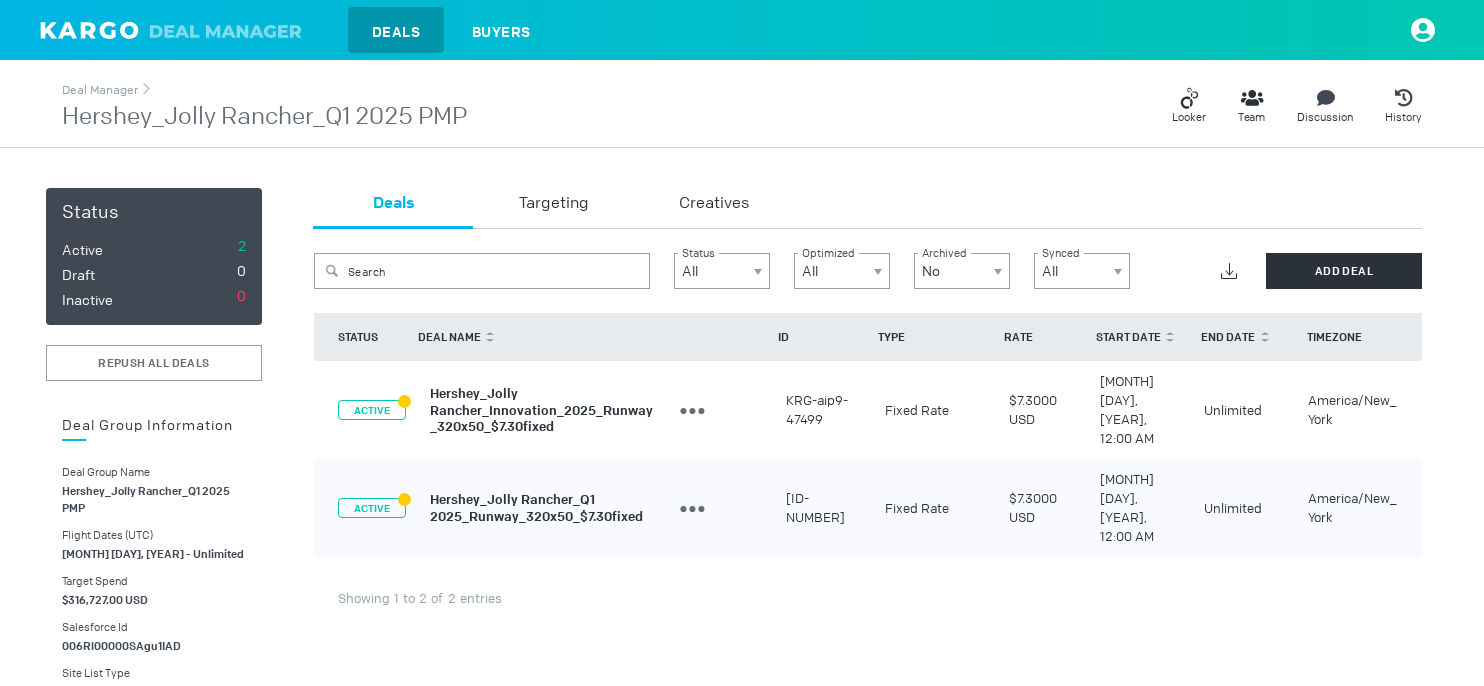 click on "Hershey_Jolly Rancher_Q1 2025_Runway_320x50_$7.30fixed" at bounding box center (536, 508) 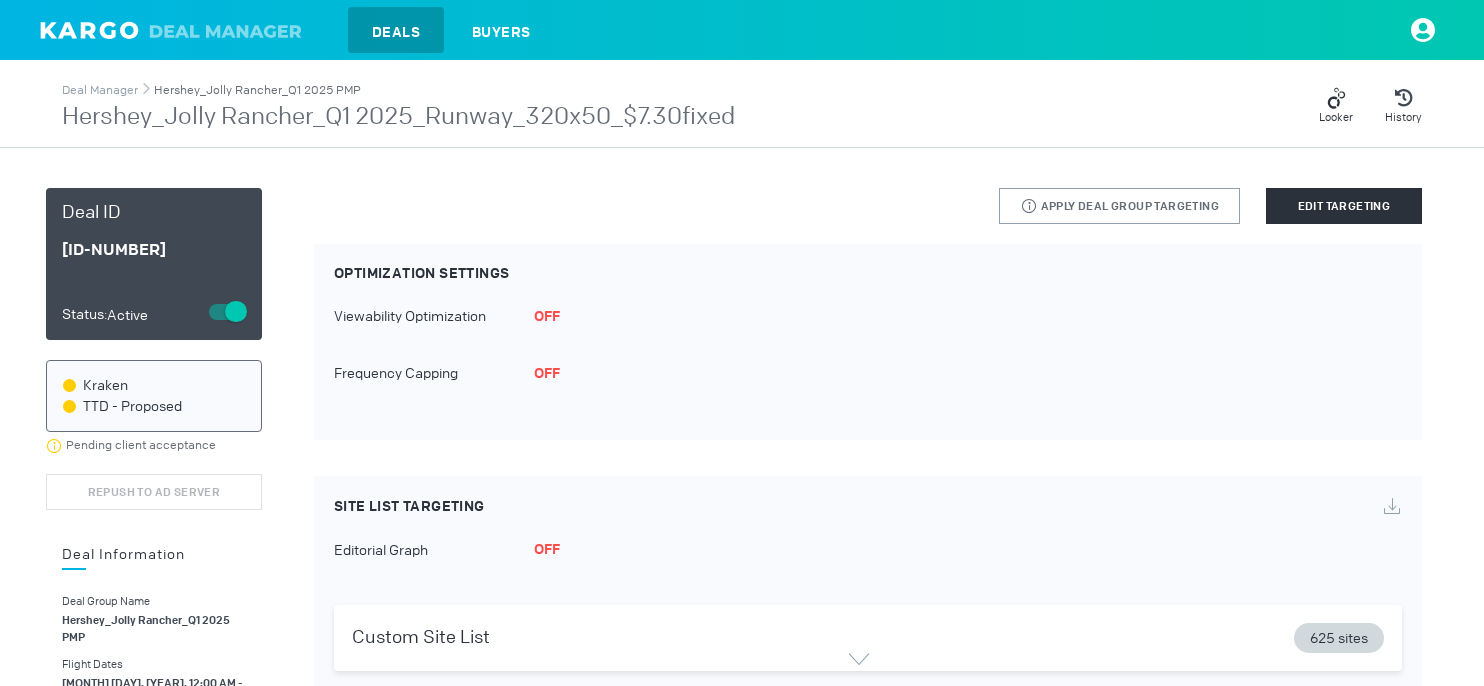 click on "Hershey_Jolly Rancher_Q1 2025 PMP" at bounding box center [257, 90] 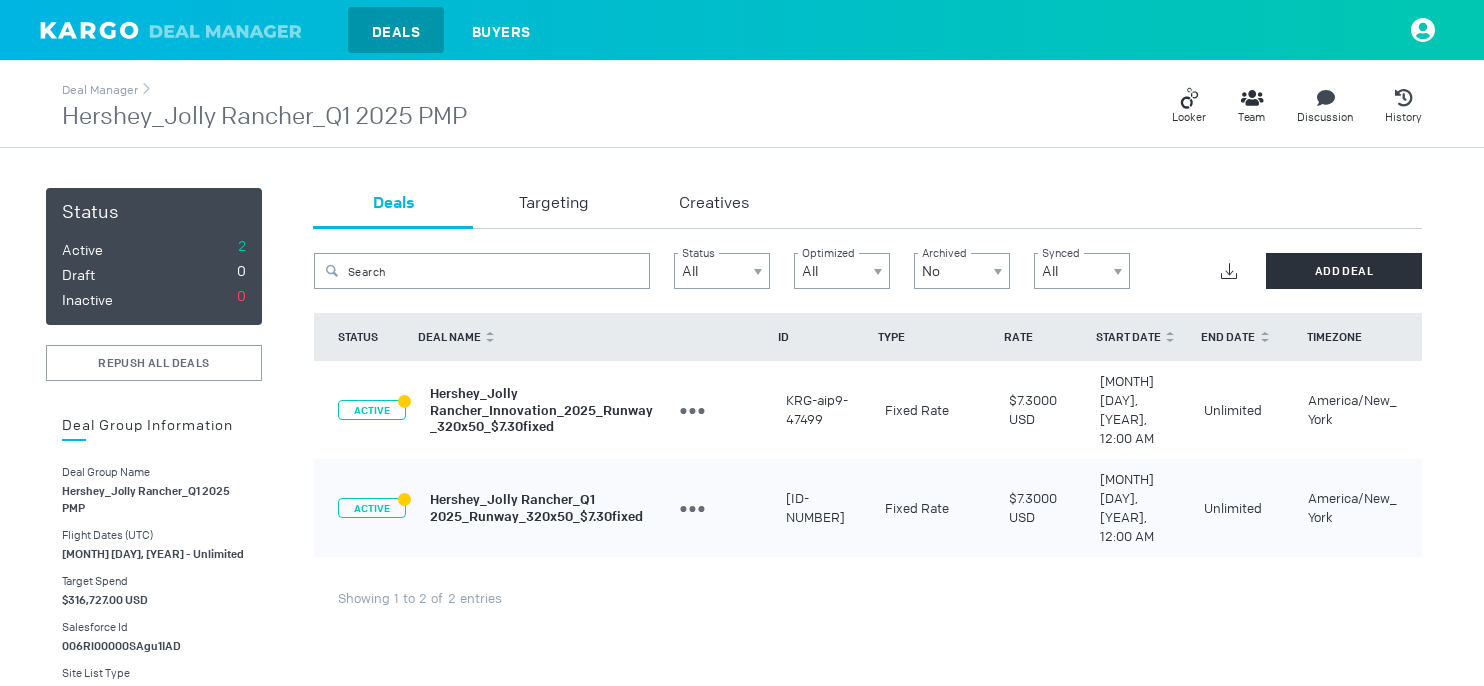 click on "Hershey_Jolly Rancher_Q1 2025_Runway_320x50_$7.30fixed" at bounding box center [536, 508] 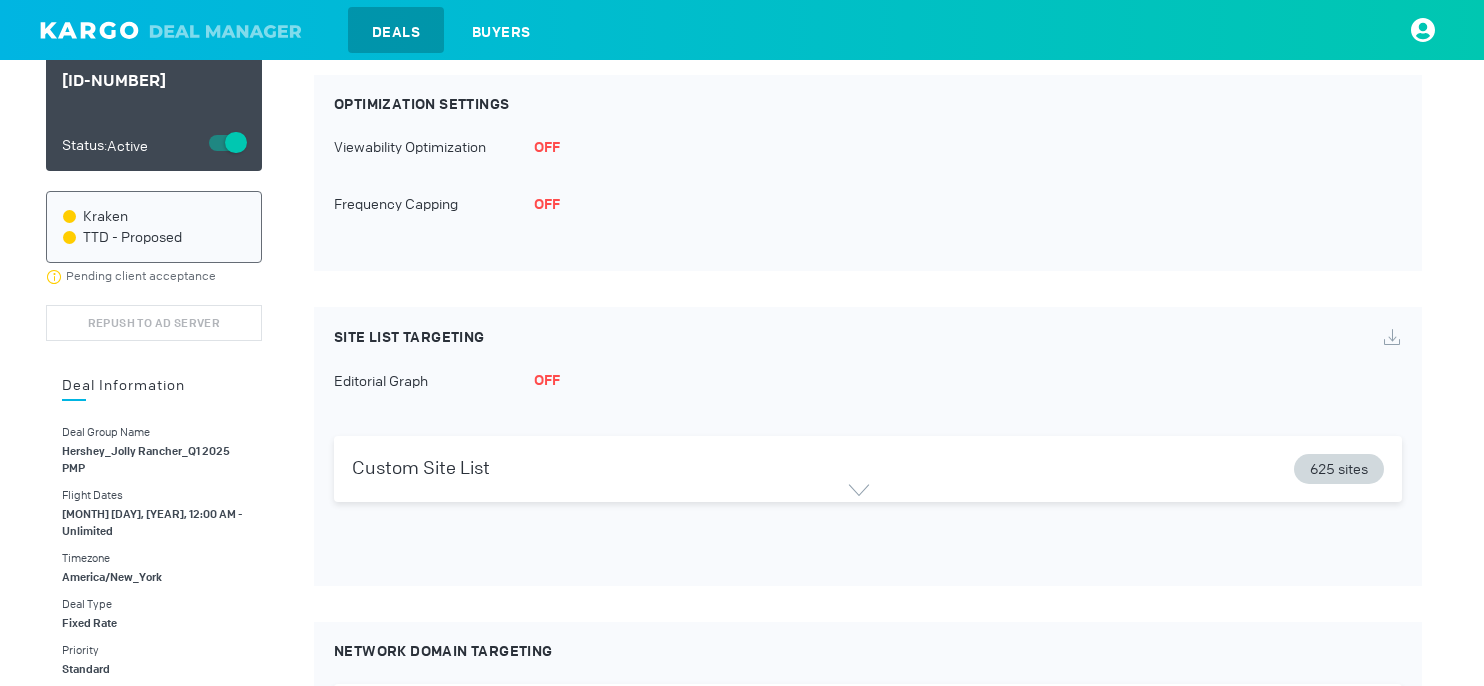 scroll, scrollTop: 0, scrollLeft: 0, axis: both 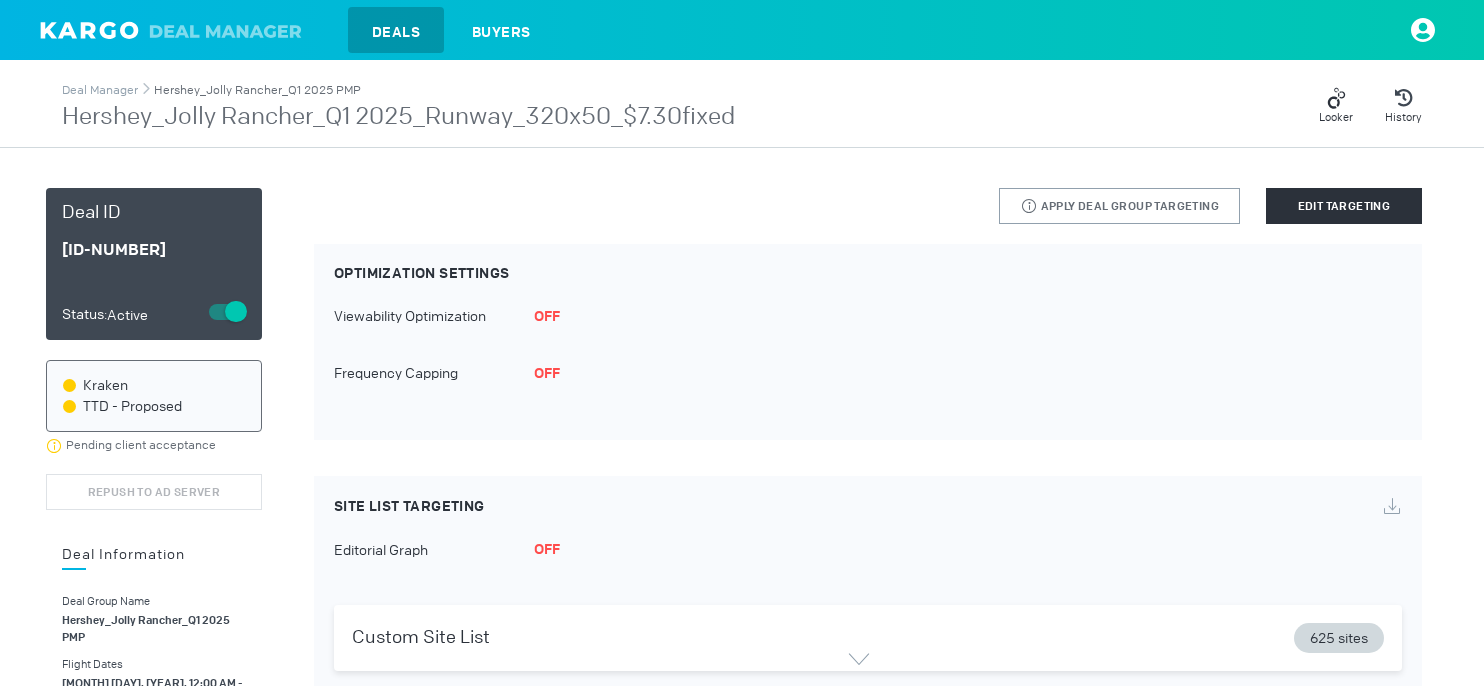 click on "Hershey_Jolly Rancher_Q1 2025 PMP" at bounding box center (257, 90) 